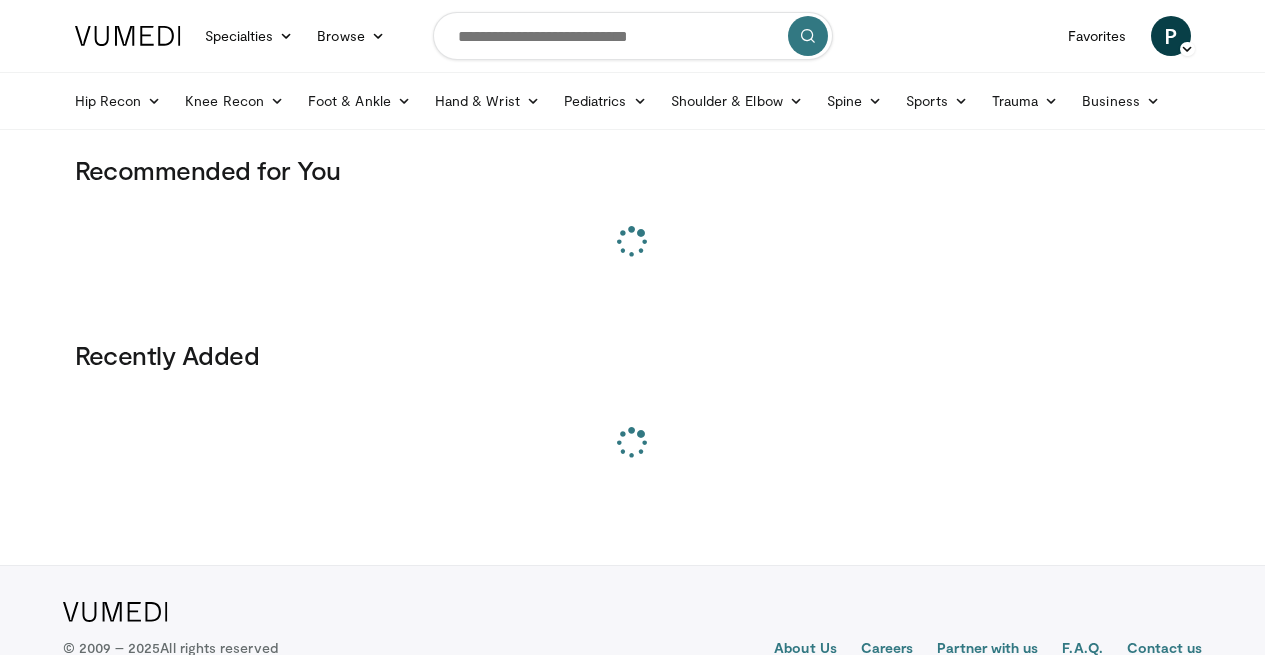 scroll, scrollTop: 0, scrollLeft: 0, axis: both 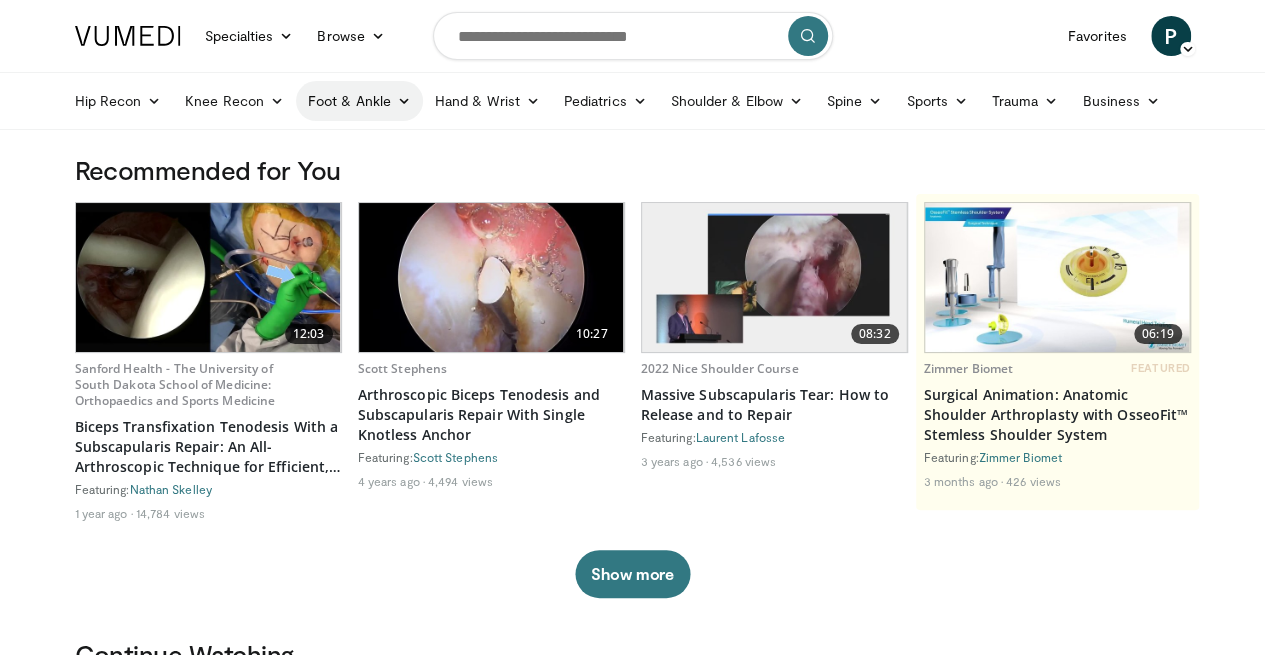 click on "Foot & Ankle" at bounding box center [359, 101] 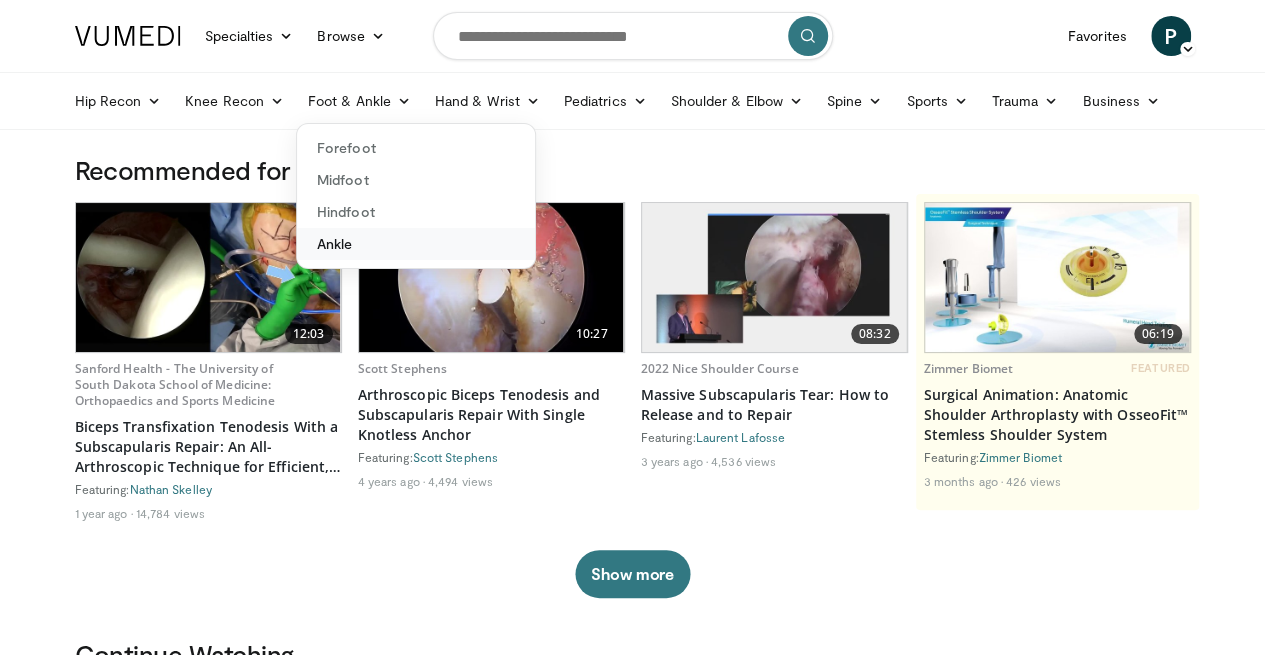 click on "Ankle" at bounding box center [416, 244] 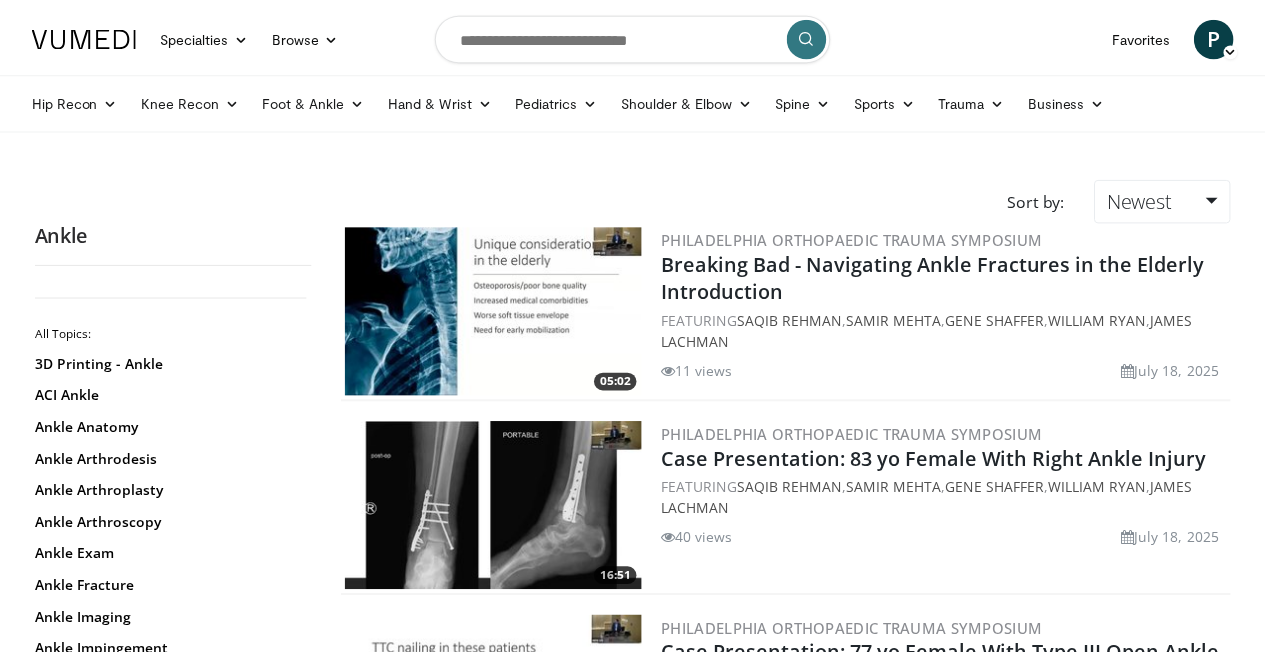scroll, scrollTop: 0, scrollLeft: 0, axis: both 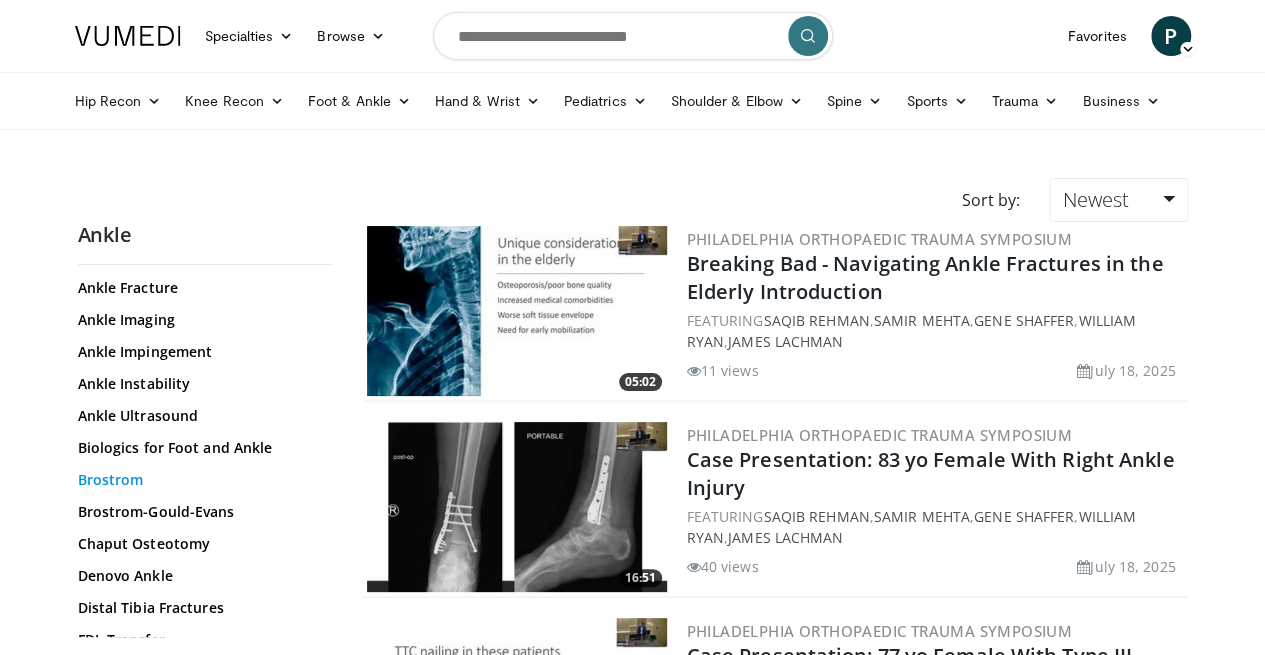 click on "Brostrom" at bounding box center [200, 480] 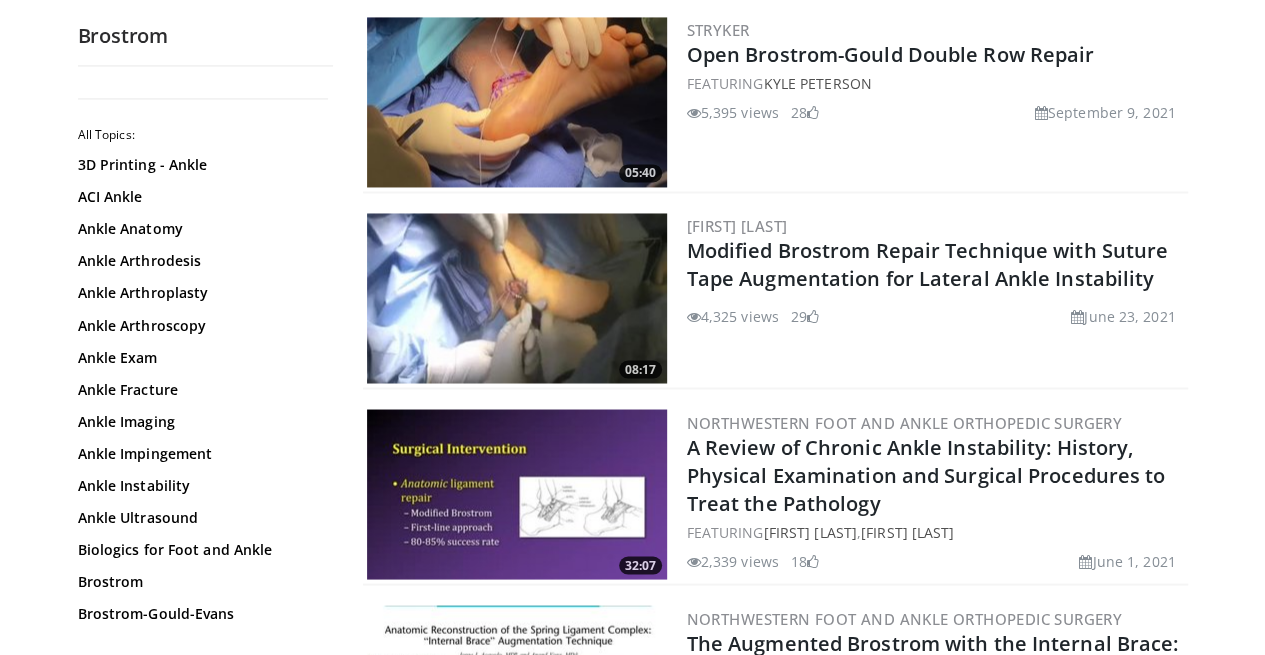 scroll, scrollTop: 1673, scrollLeft: 0, axis: vertical 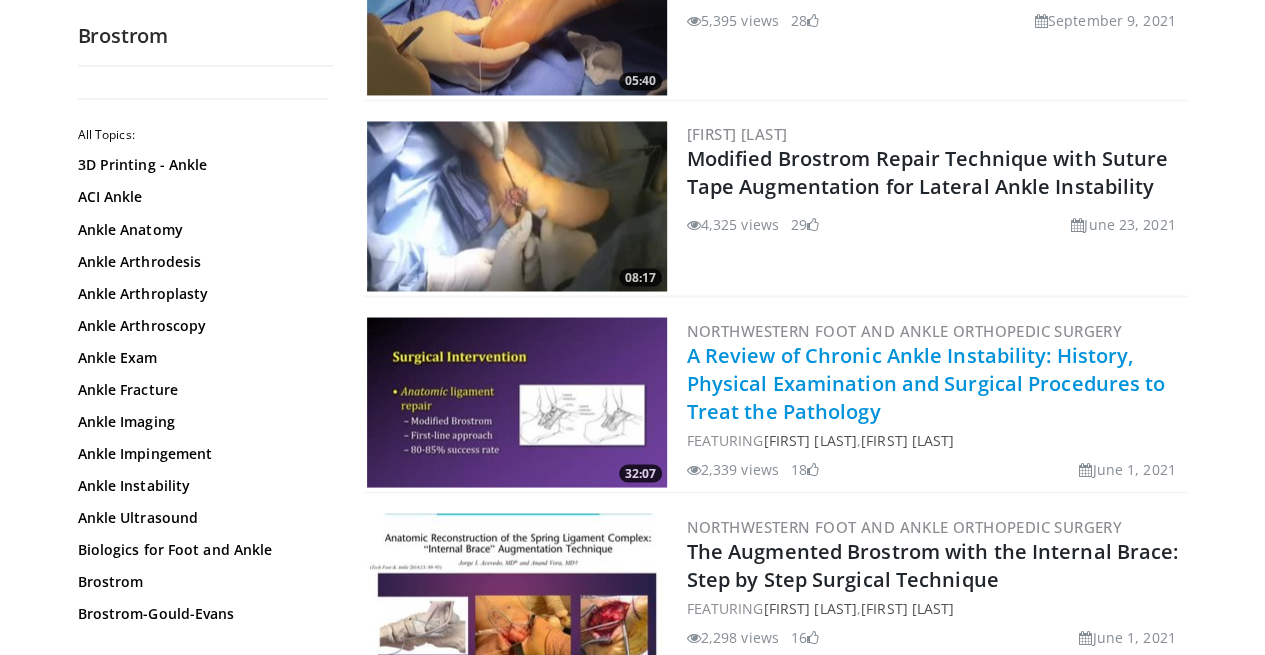 click on "A Review of Chronic Ankle Instability: History, Physical Examination and Surgical Procedures to Treat the Pathology" at bounding box center (926, 382) 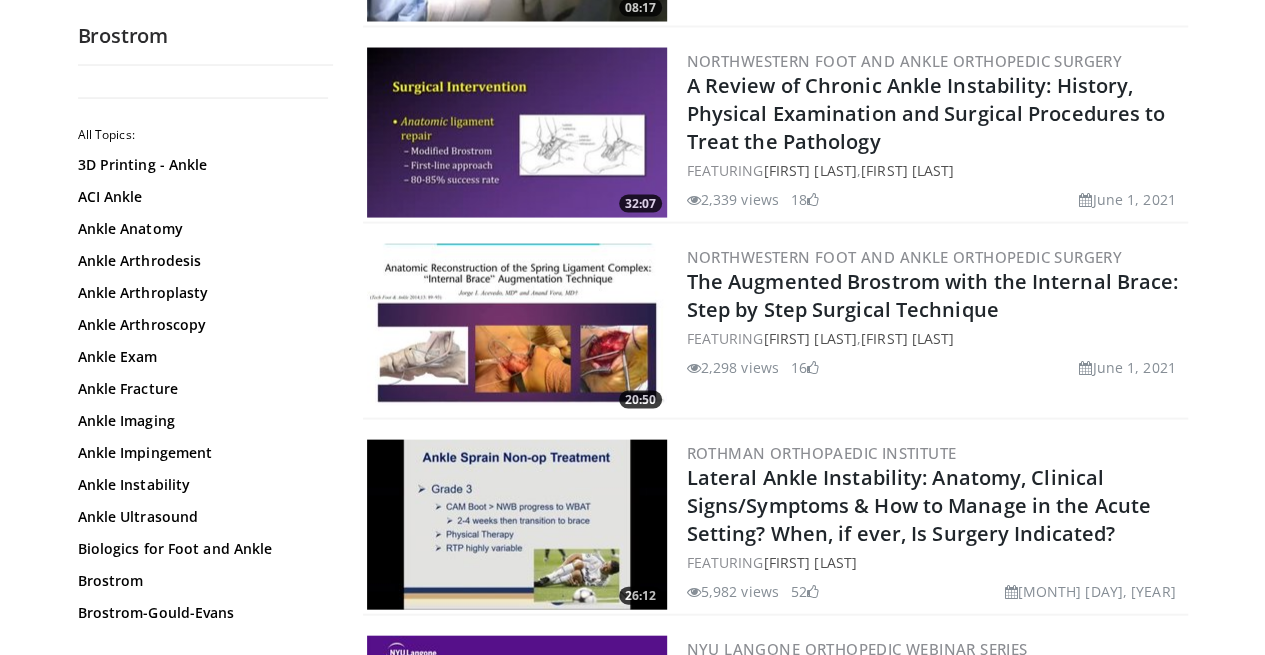 scroll, scrollTop: 1940, scrollLeft: 0, axis: vertical 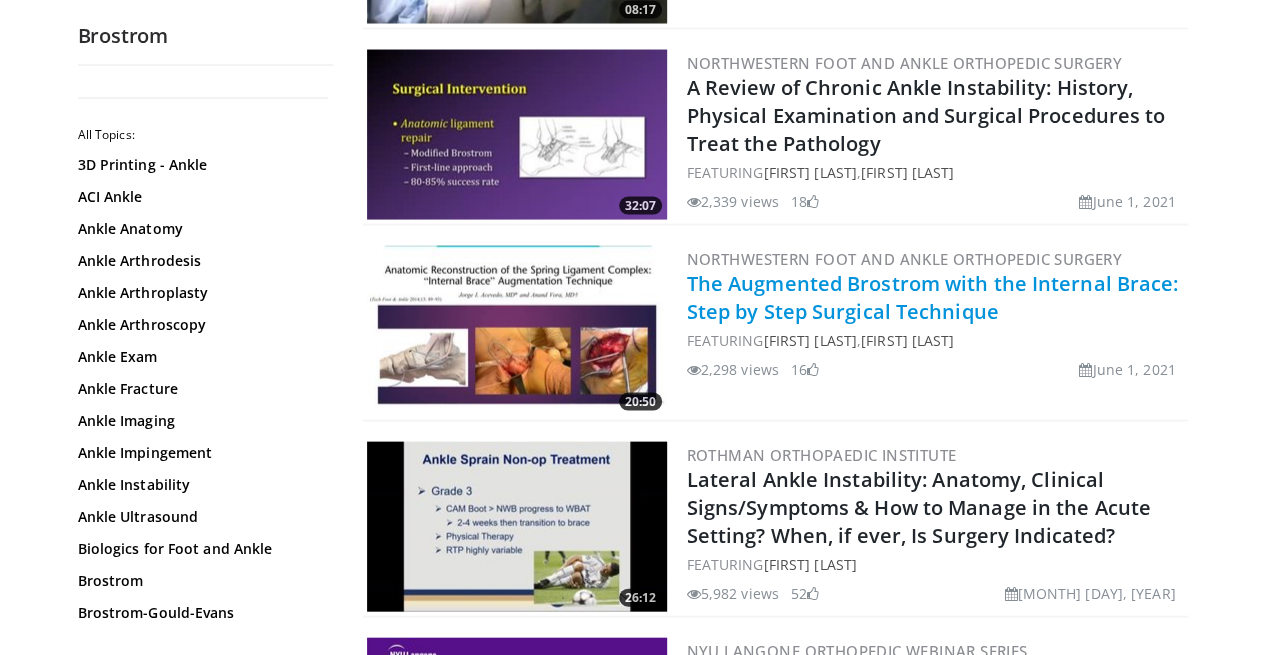 click on "The Augmented Brostrom with the Internal Brace: Step by Step Surgical Technique" at bounding box center (933, 297) 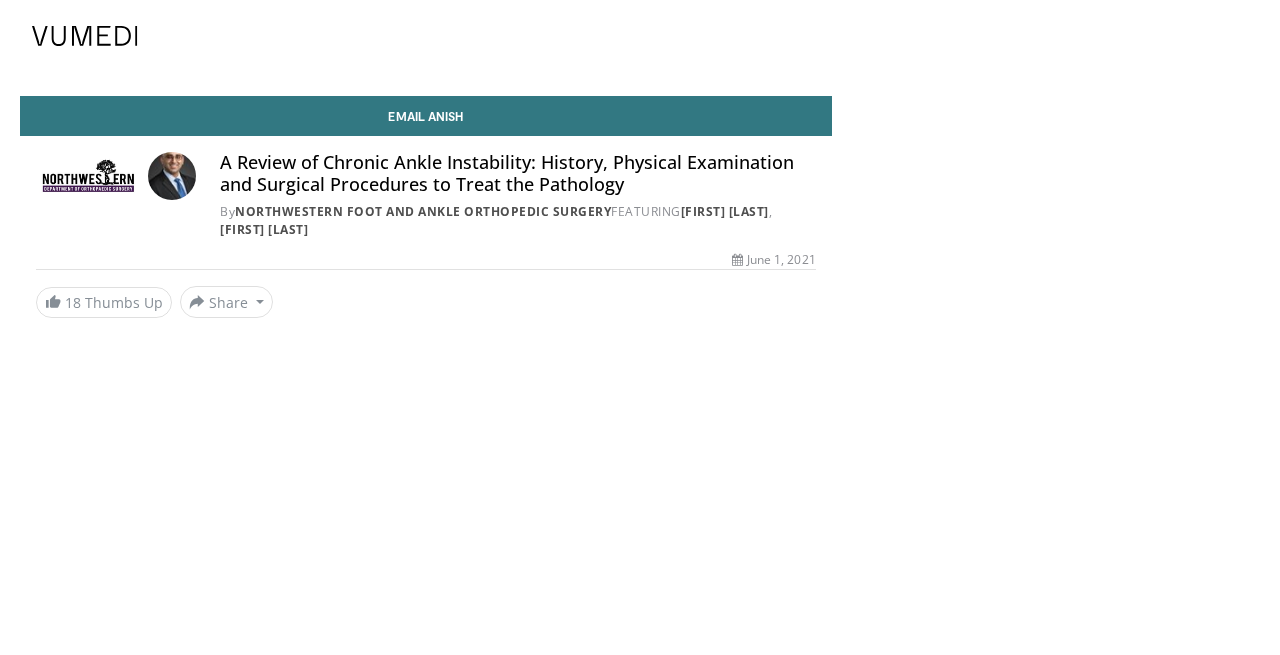 scroll, scrollTop: 0, scrollLeft: 0, axis: both 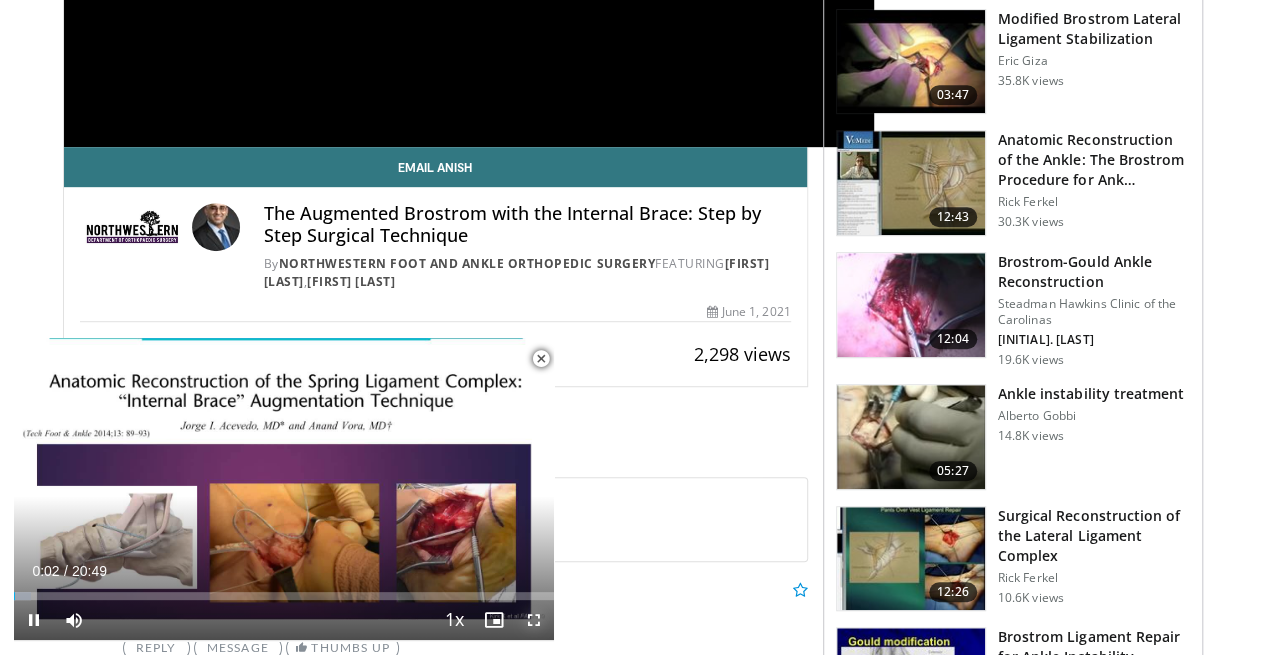 click at bounding box center (534, 620) 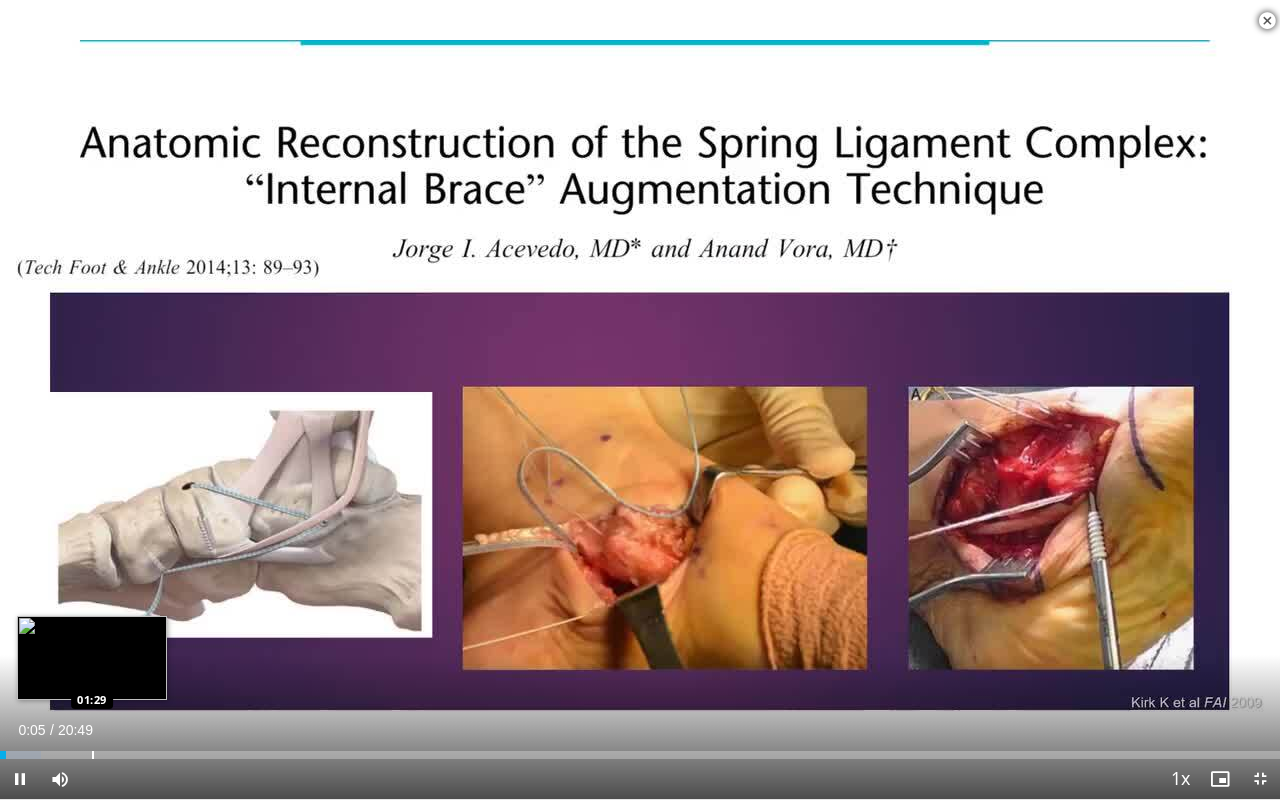 click at bounding box center (93, 755) 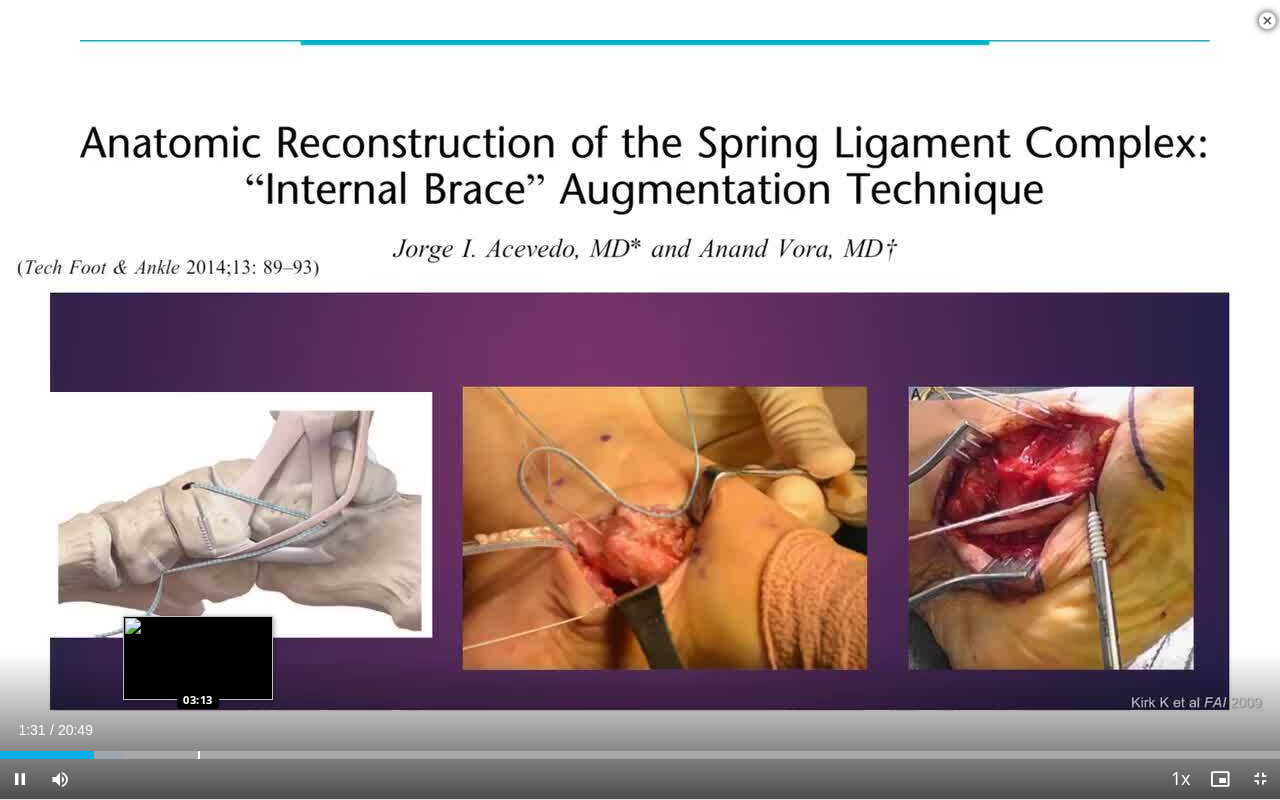 click at bounding box center (199, 755) 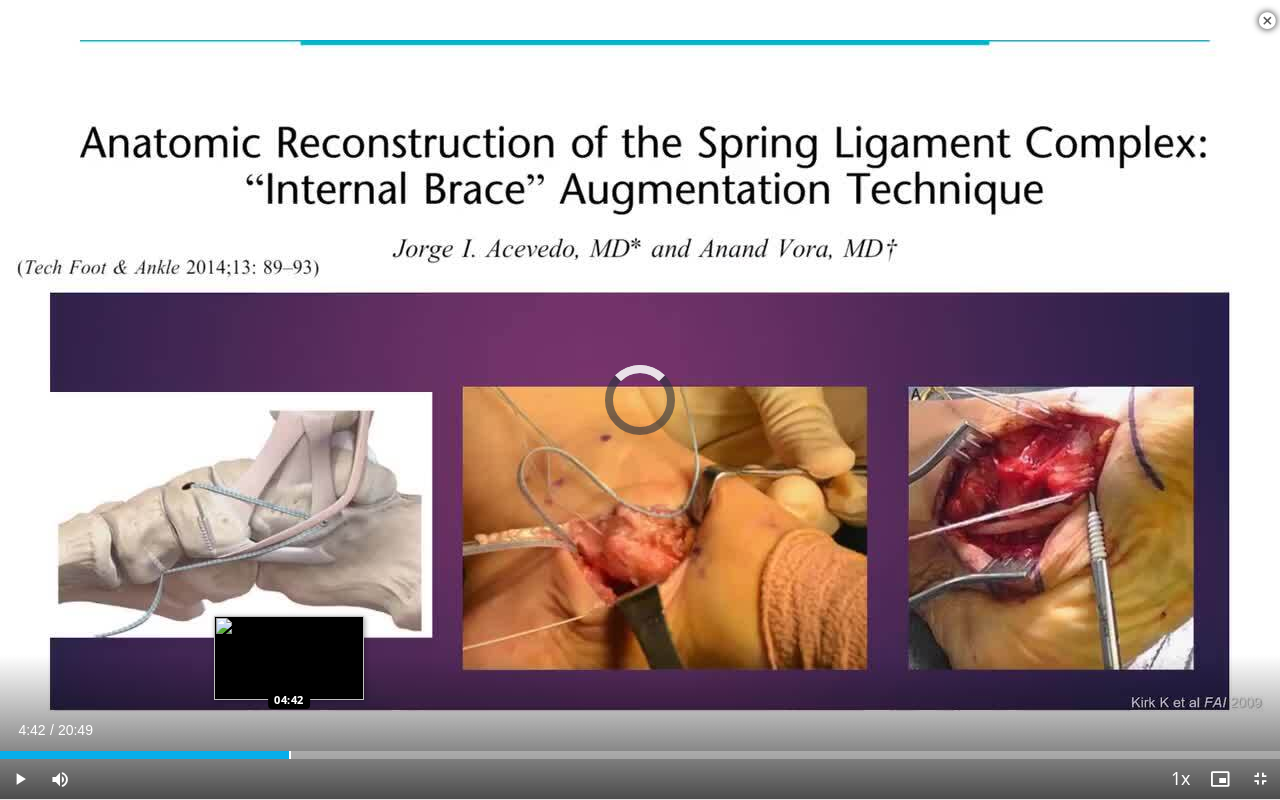click at bounding box center [290, 755] 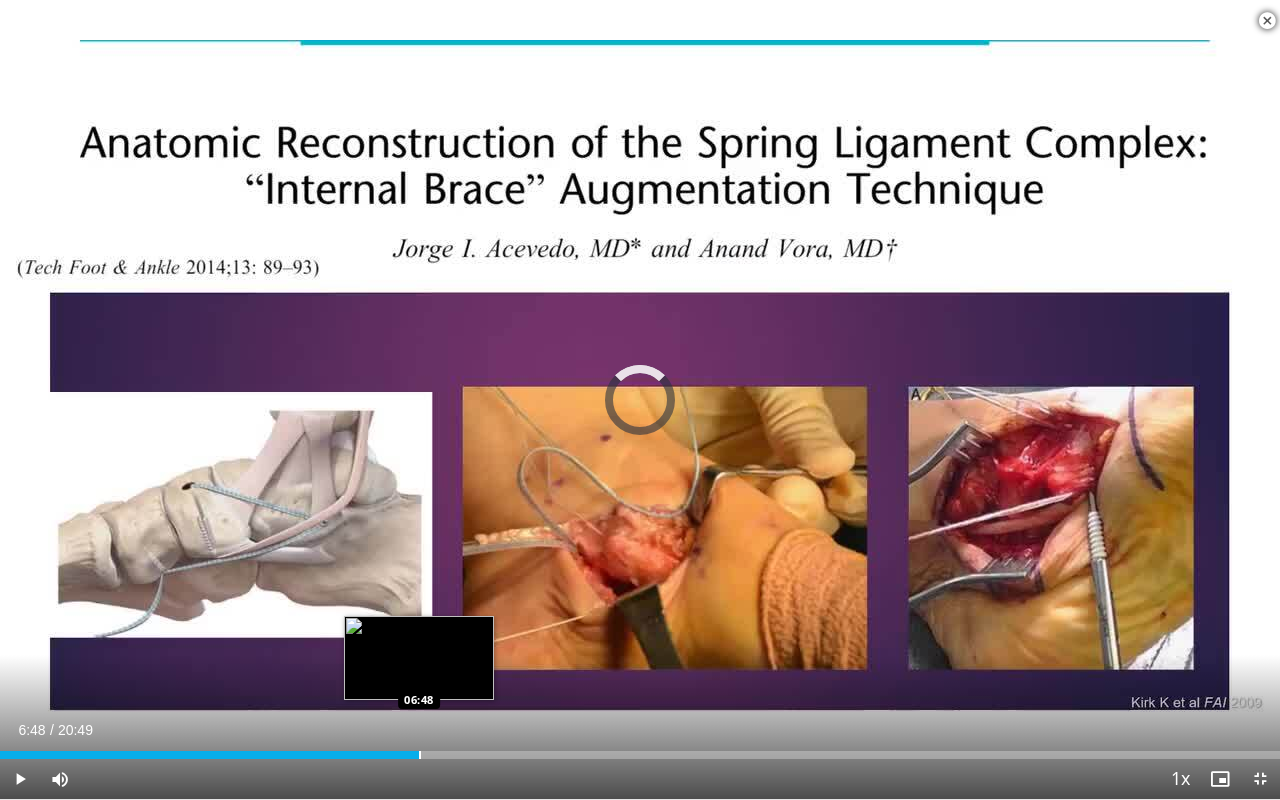 click on "Loaded :  27.97% 06:48 06:48" at bounding box center [640, 749] 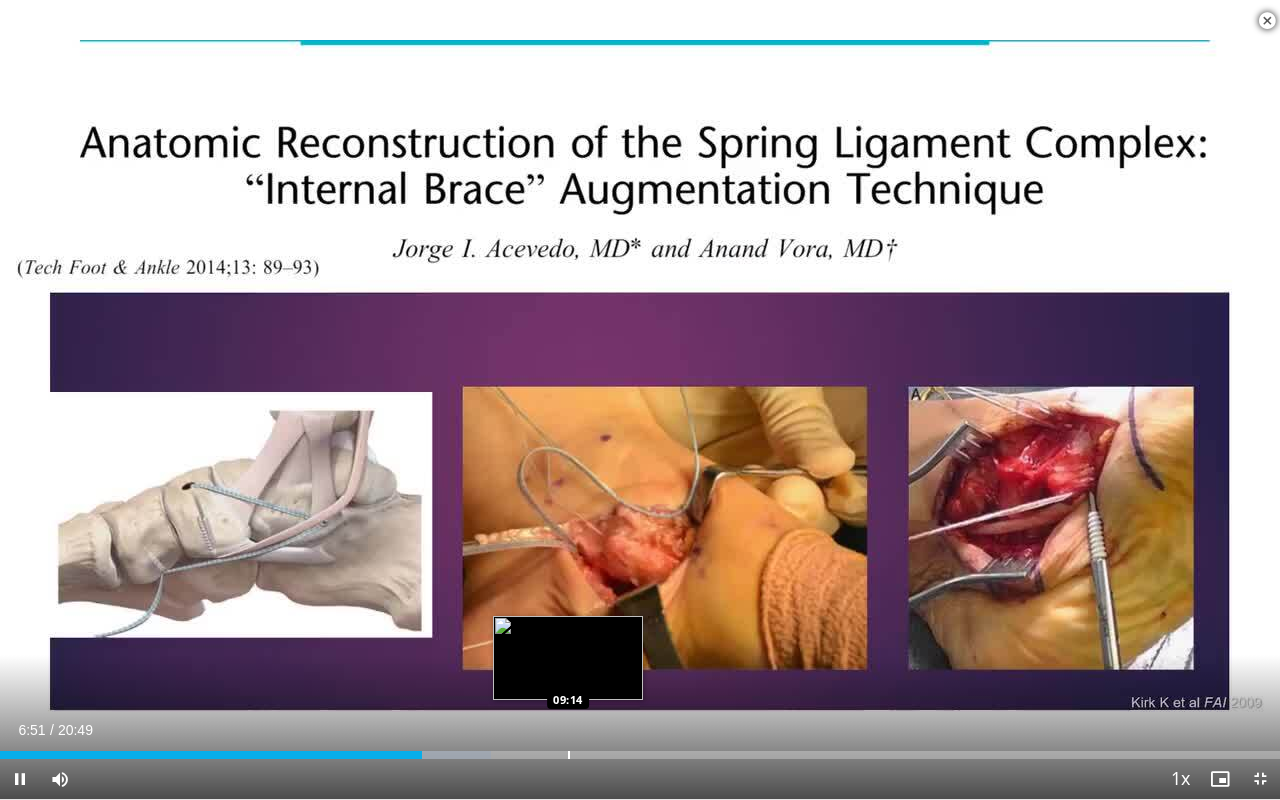 click on "Loaded :  38.36% 06:51 09:14" at bounding box center [640, 749] 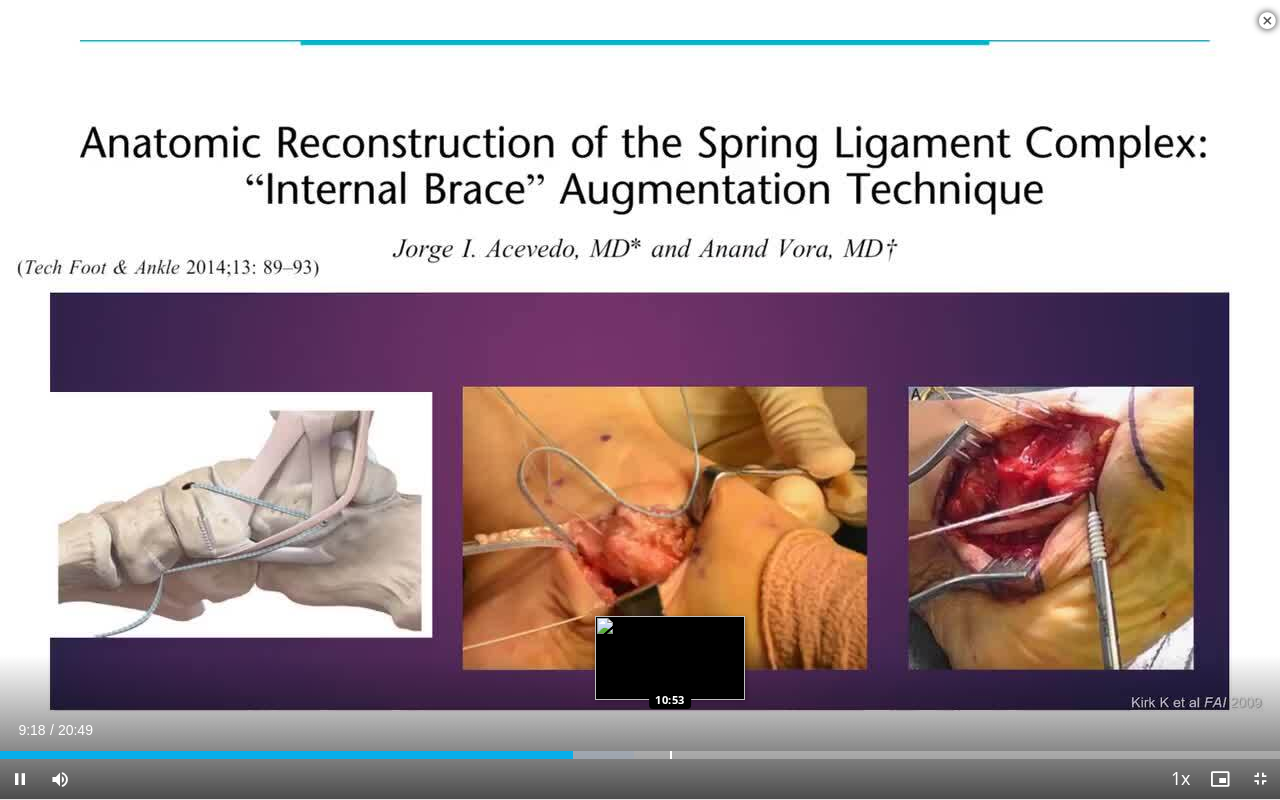 click at bounding box center (671, 755) 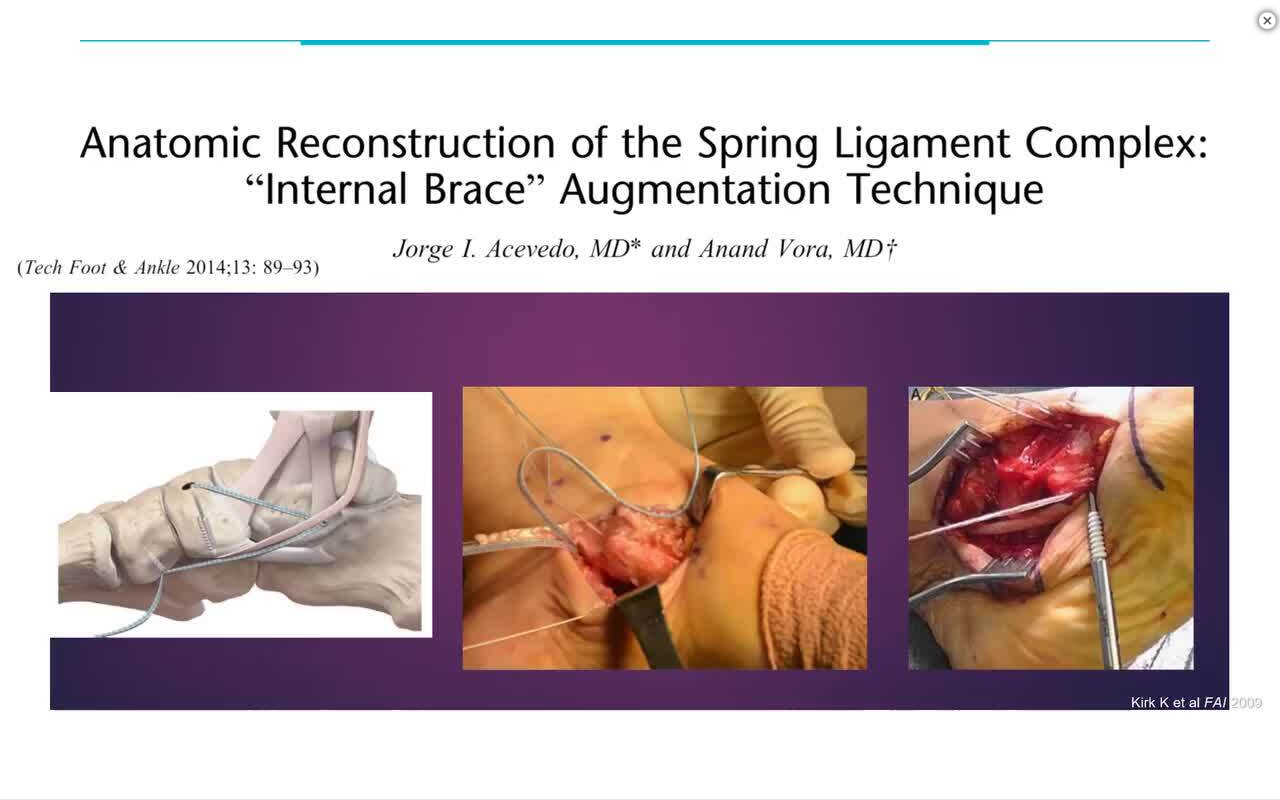 click on "10 seconds
Tap to unmute" at bounding box center [640, 399] 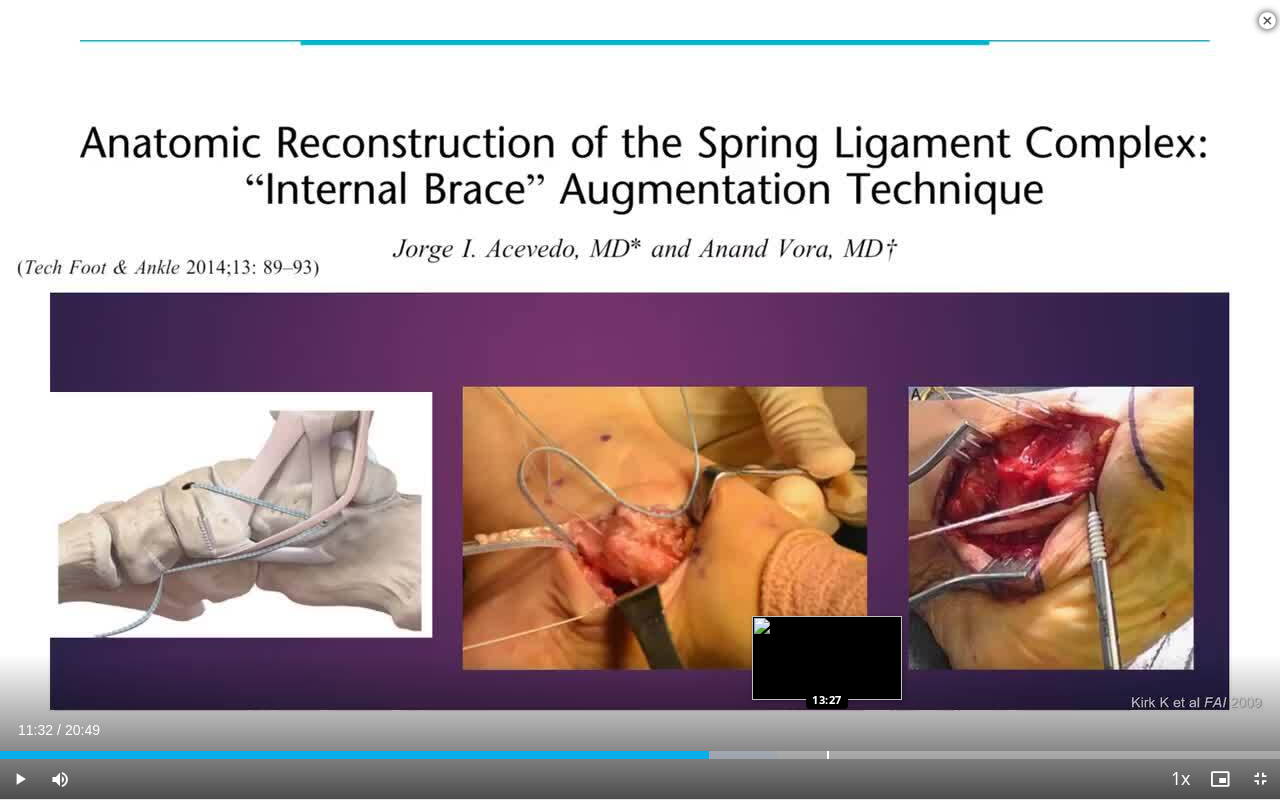 click at bounding box center (828, 755) 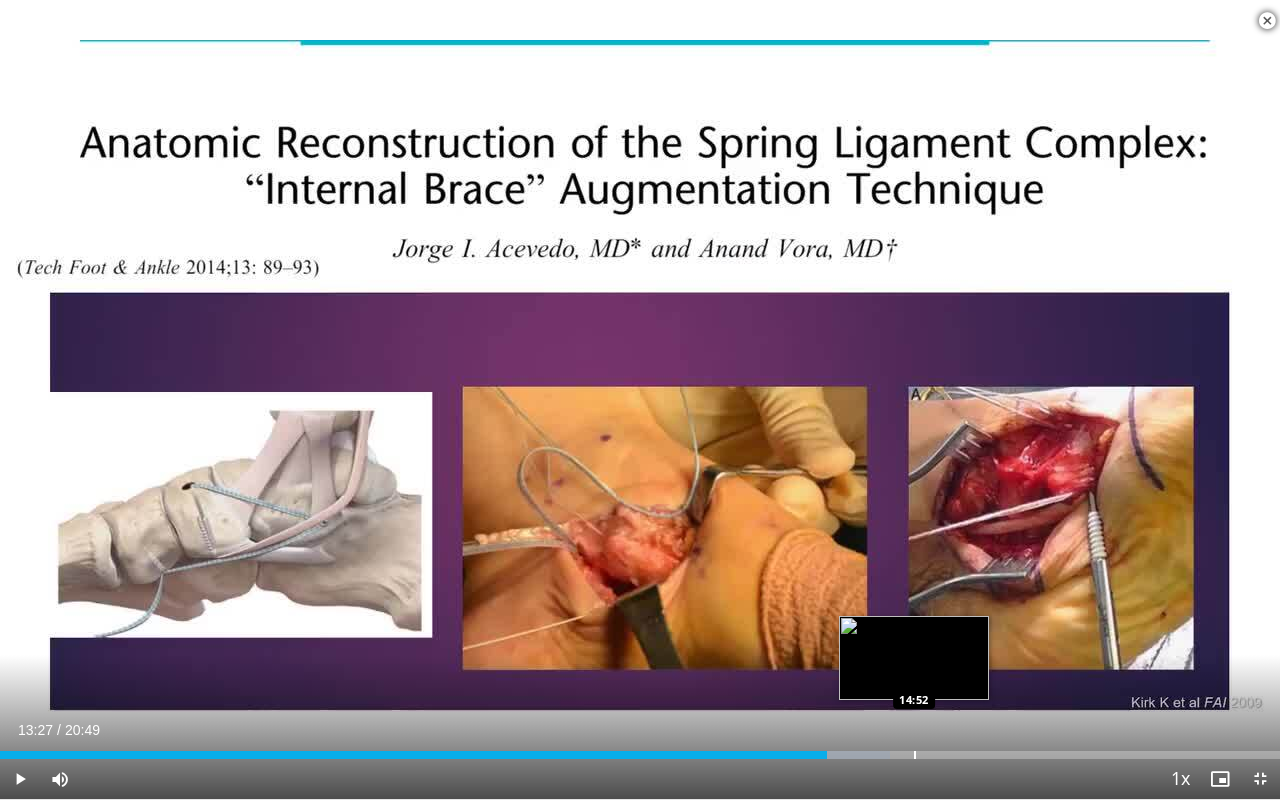 click at bounding box center [915, 755] 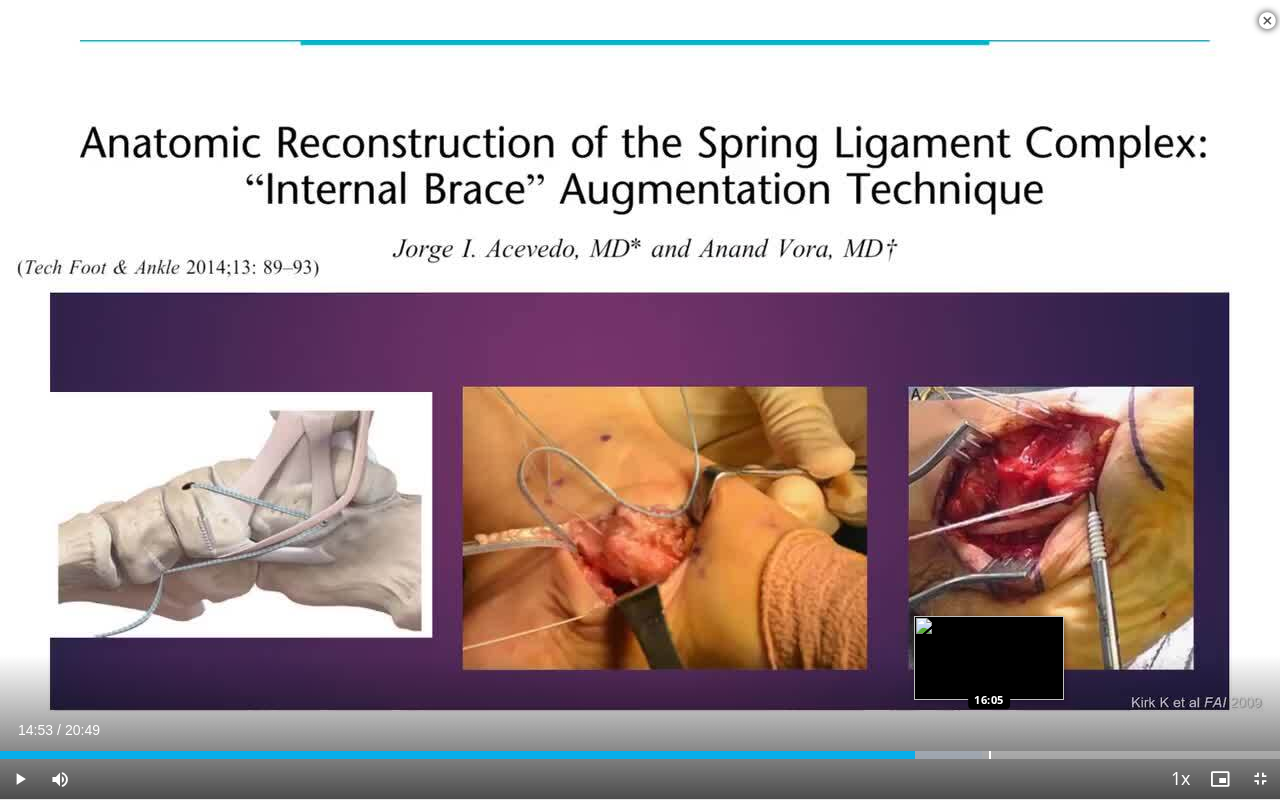 click on "Loaded :  76.72% 14:53 16:05" at bounding box center [640, 749] 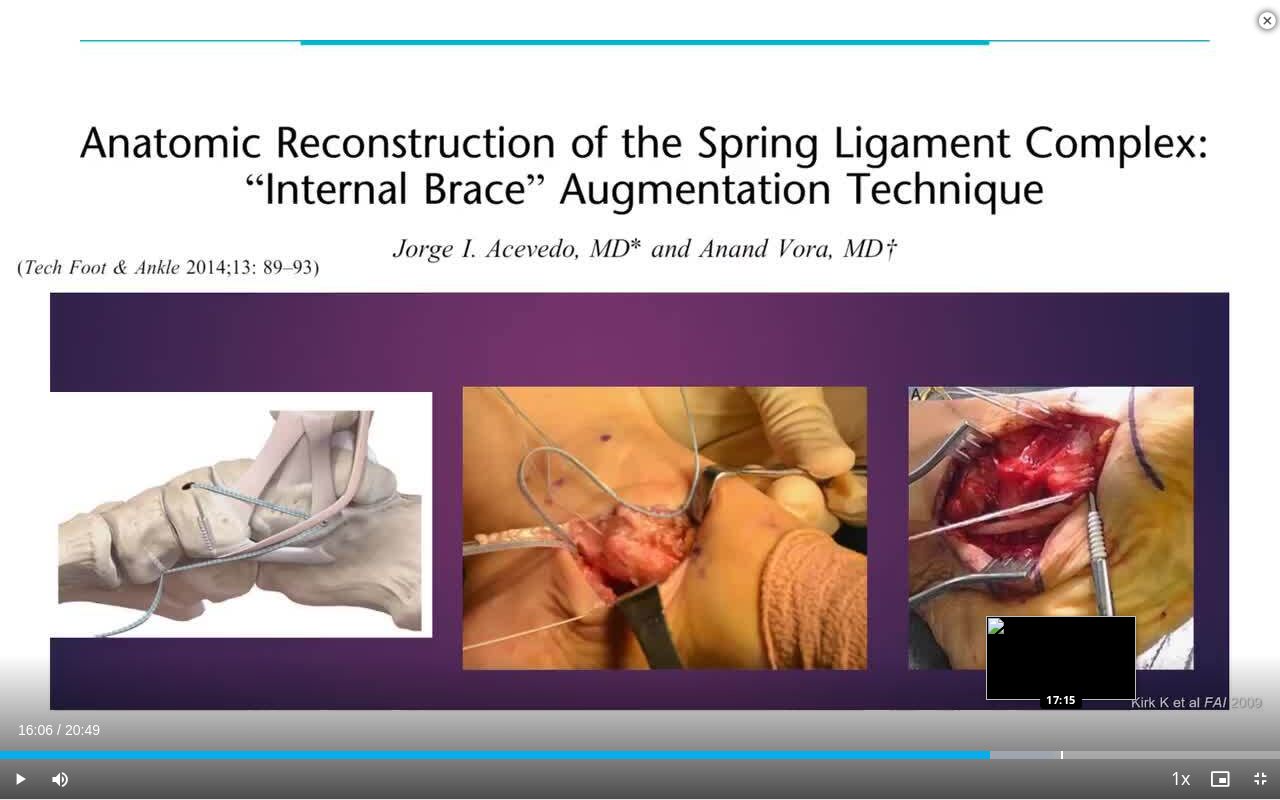 click at bounding box center [1062, 755] 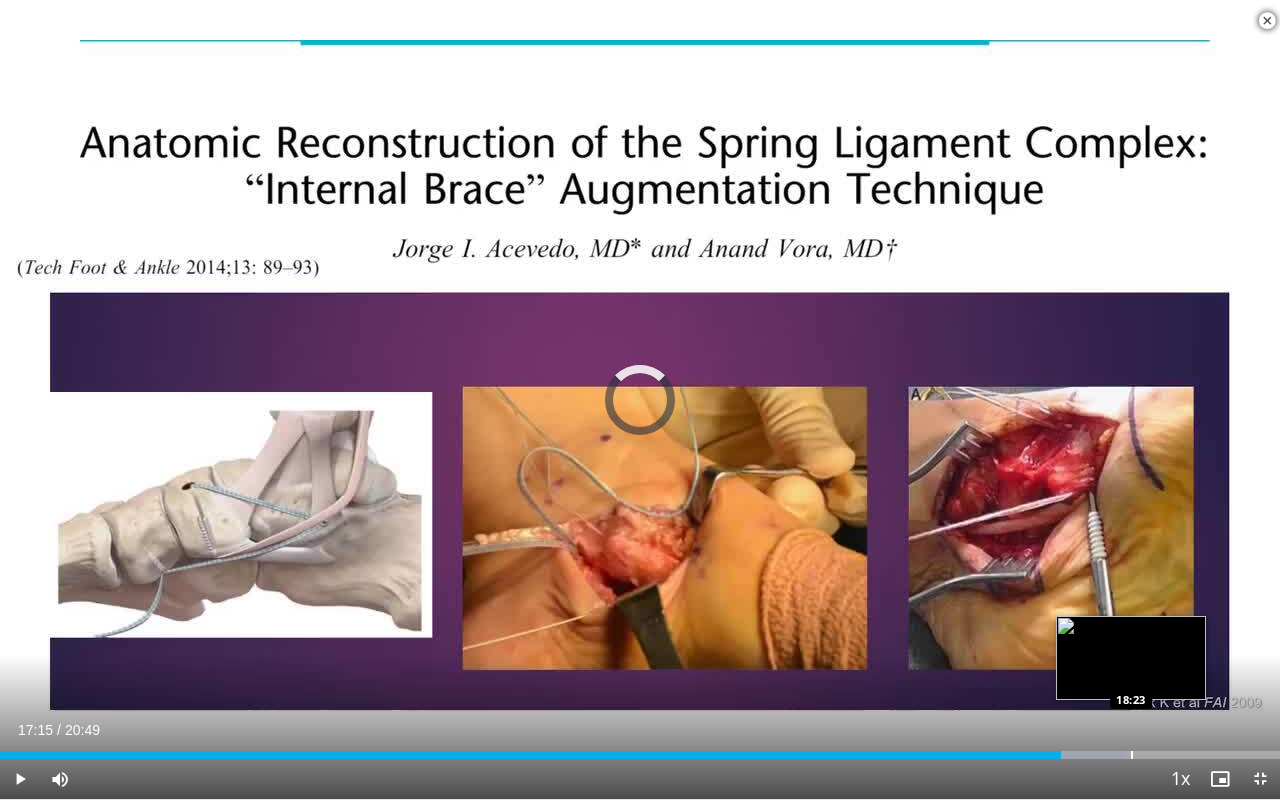click at bounding box center [1132, 755] 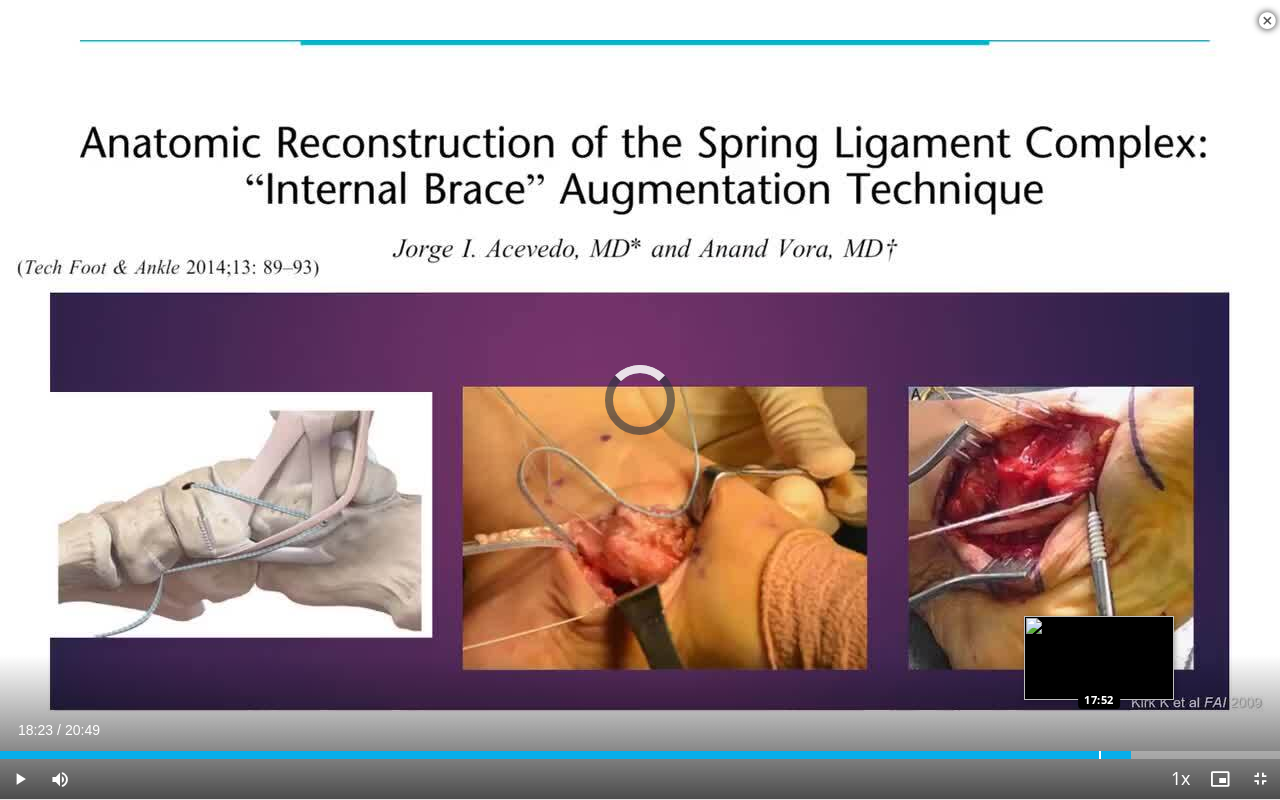click at bounding box center [1100, 755] 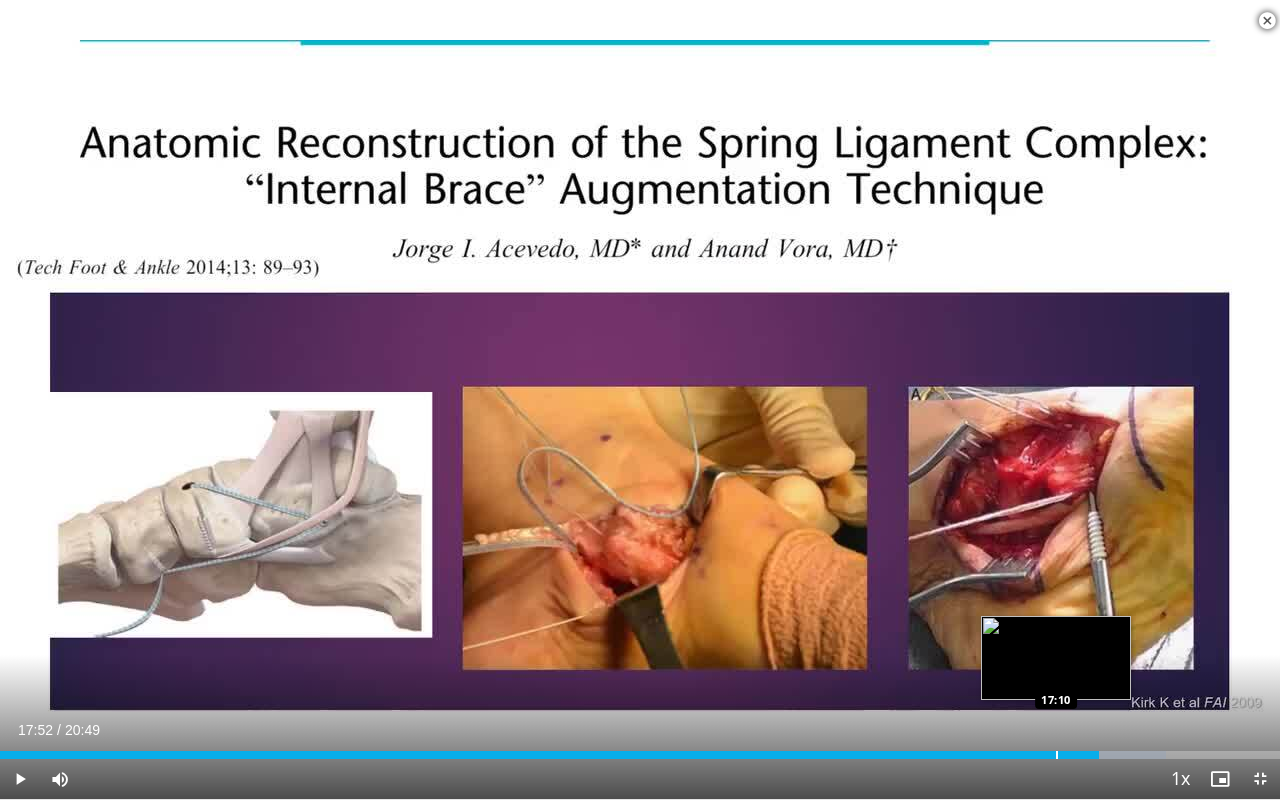 click on "Loaded :  91.10% 17:52 17:10" at bounding box center (640, 749) 